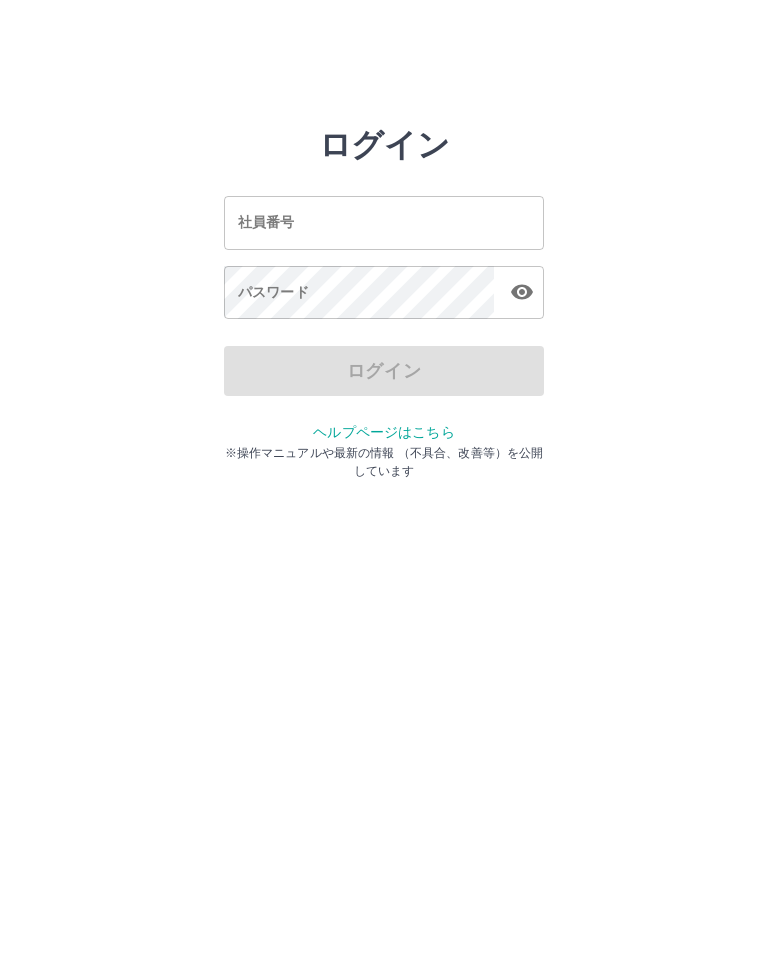 scroll, scrollTop: 0, scrollLeft: 0, axis: both 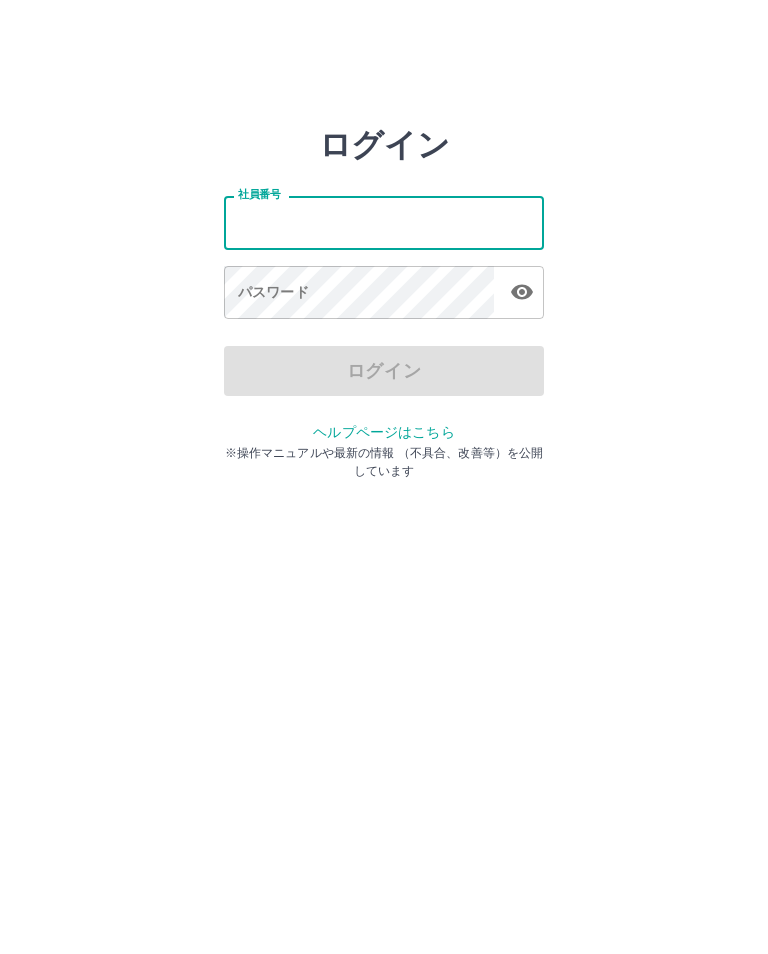 click on "社員番号" at bounding box center [384, 222] 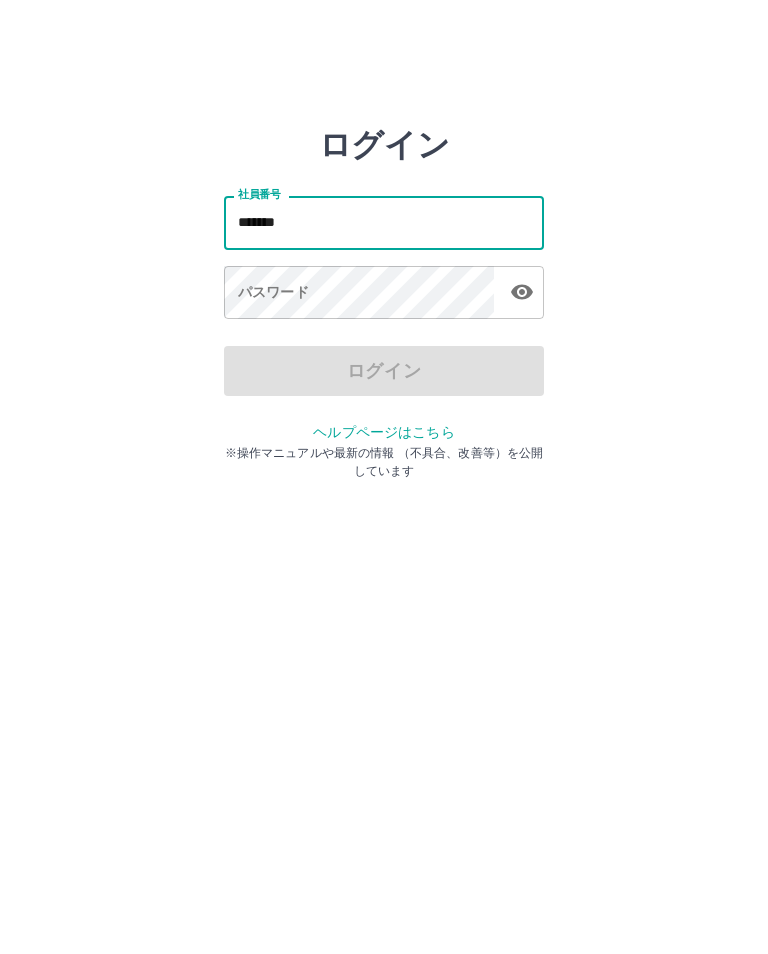 type on "*******" 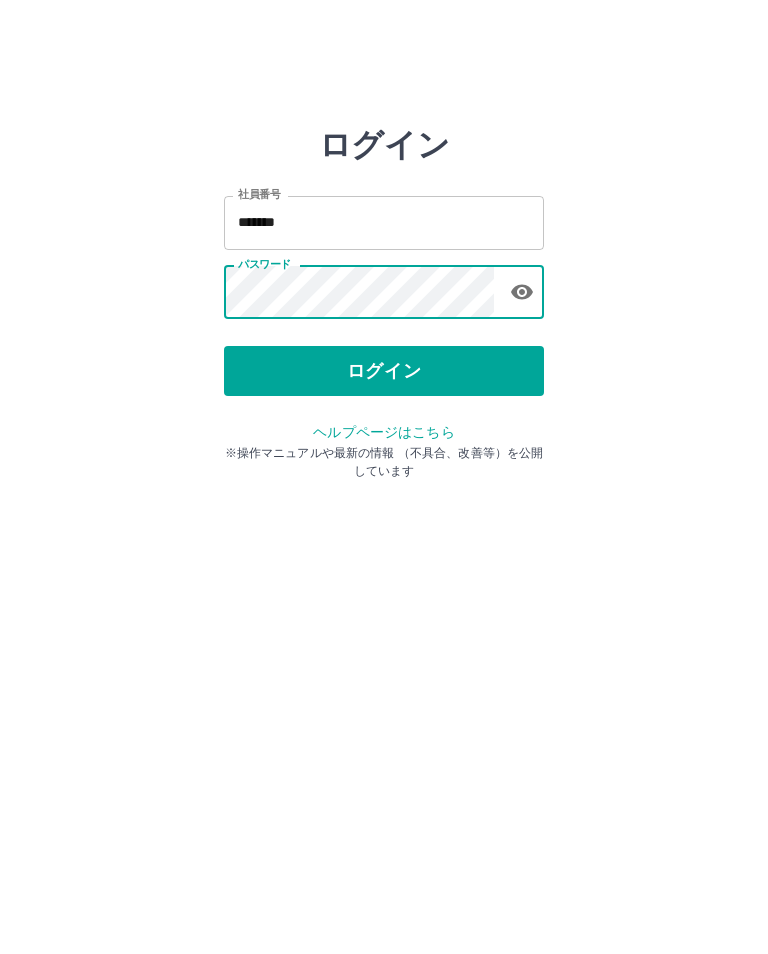 click on "ログイン" at bounding box center [384, 371] 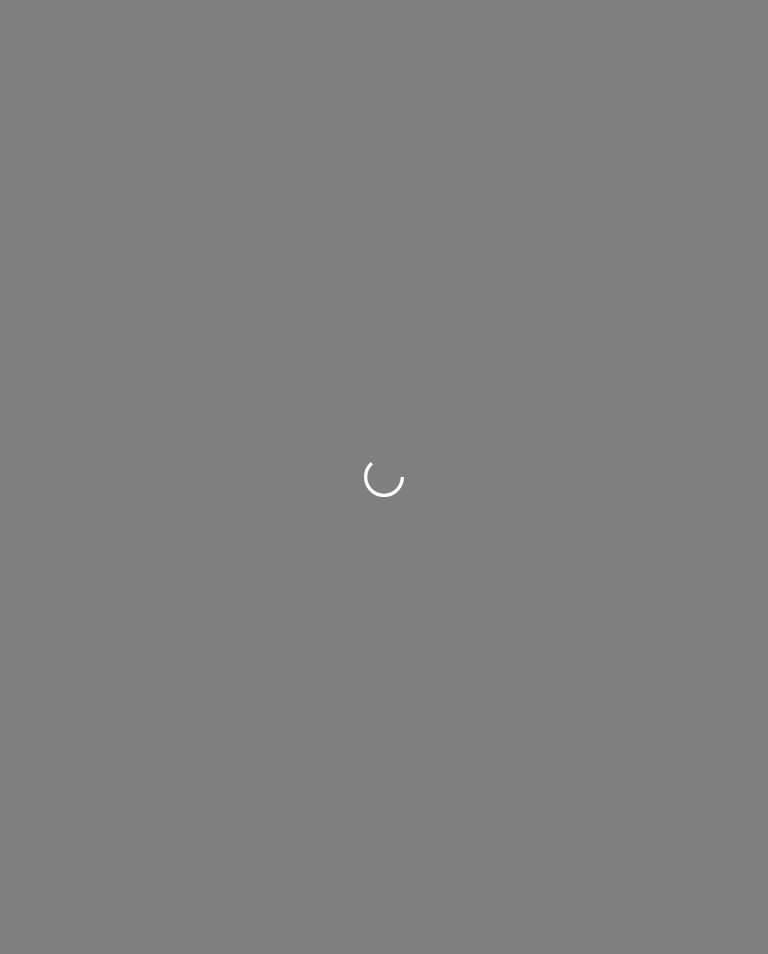 scroll, scrollTop: 0, scrollLeft: 0, axis: both 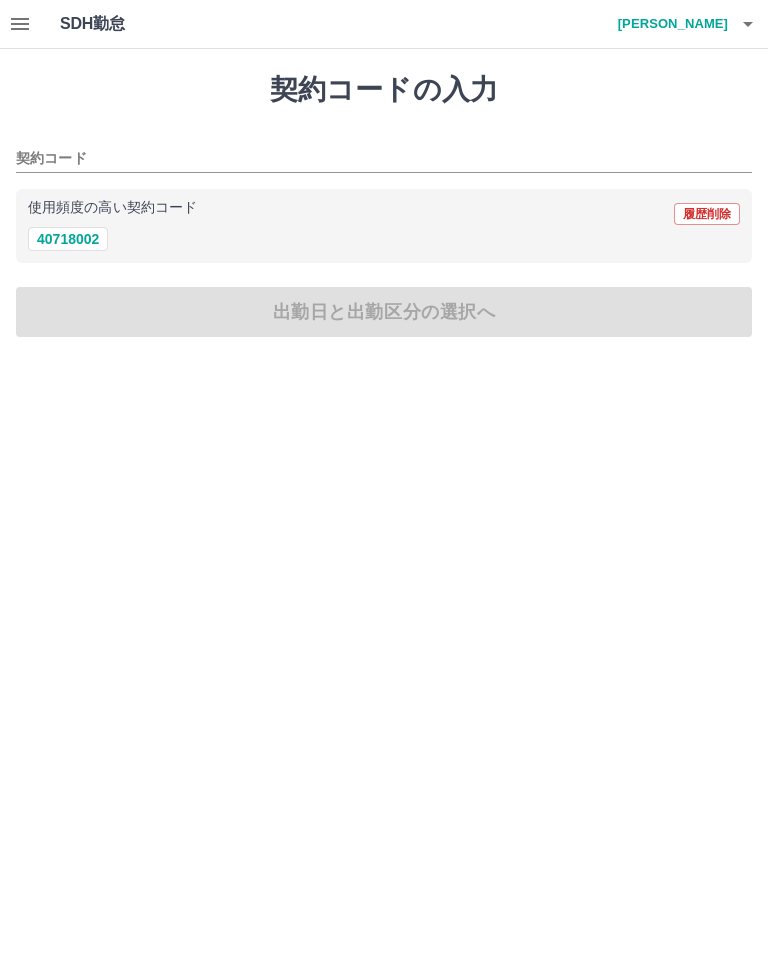 click on "40718002" at bounding box center (68, 239) 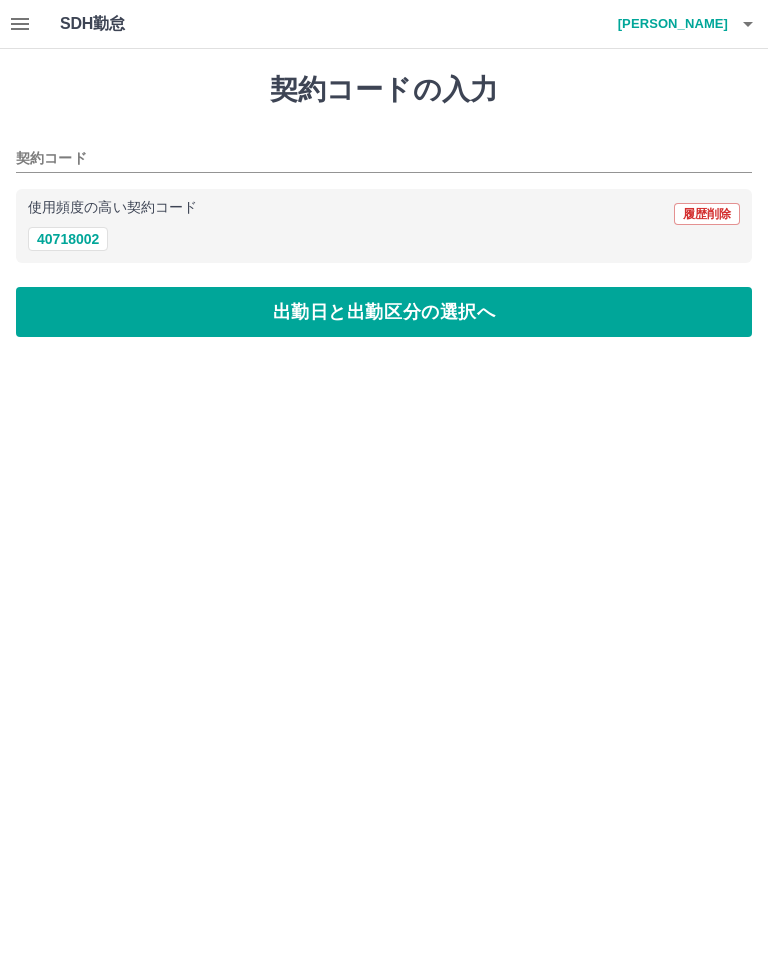 type on "********" 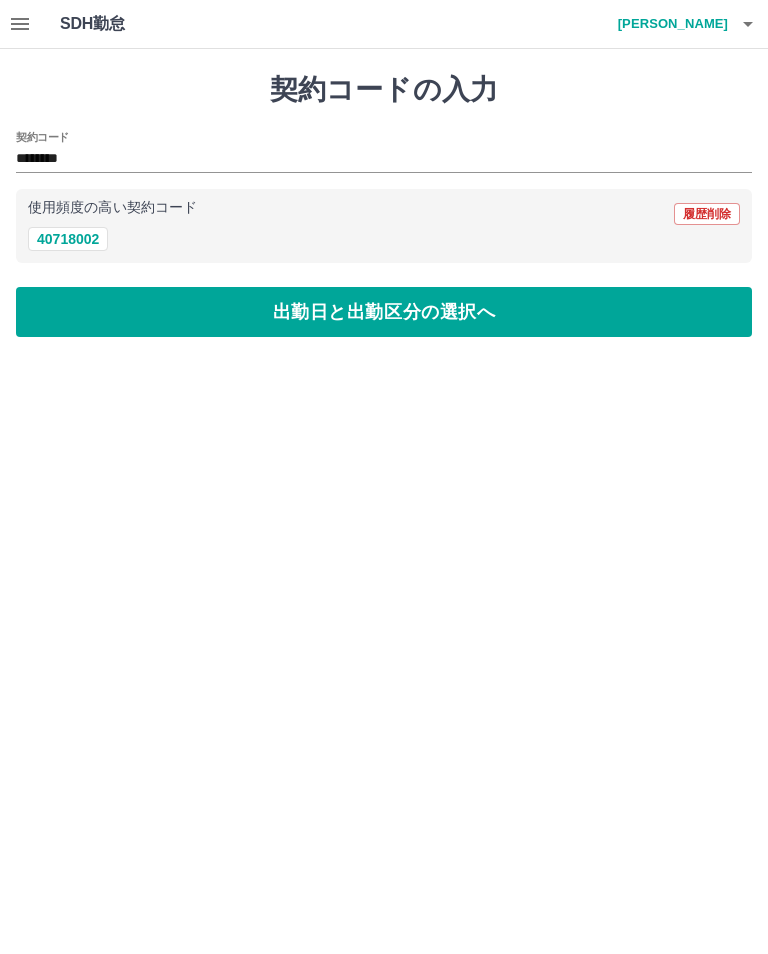 click on "出勤日と出勤区分の選択へ" at bounding box center (384, 312) 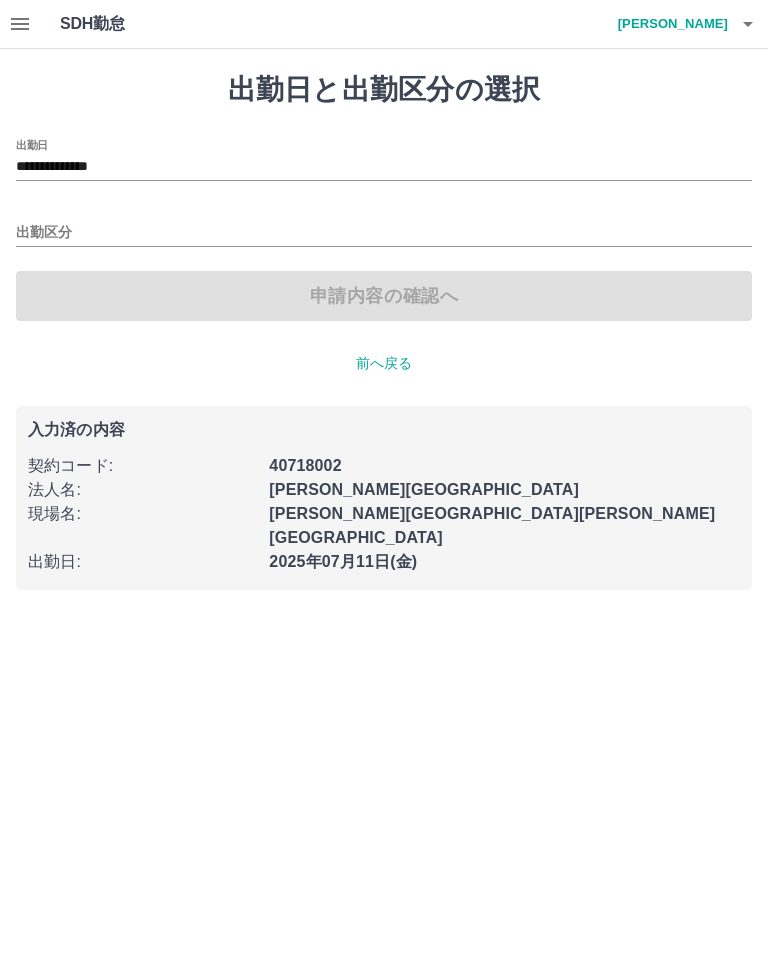 click on "出勤区分" at bounding box center [384, 233] 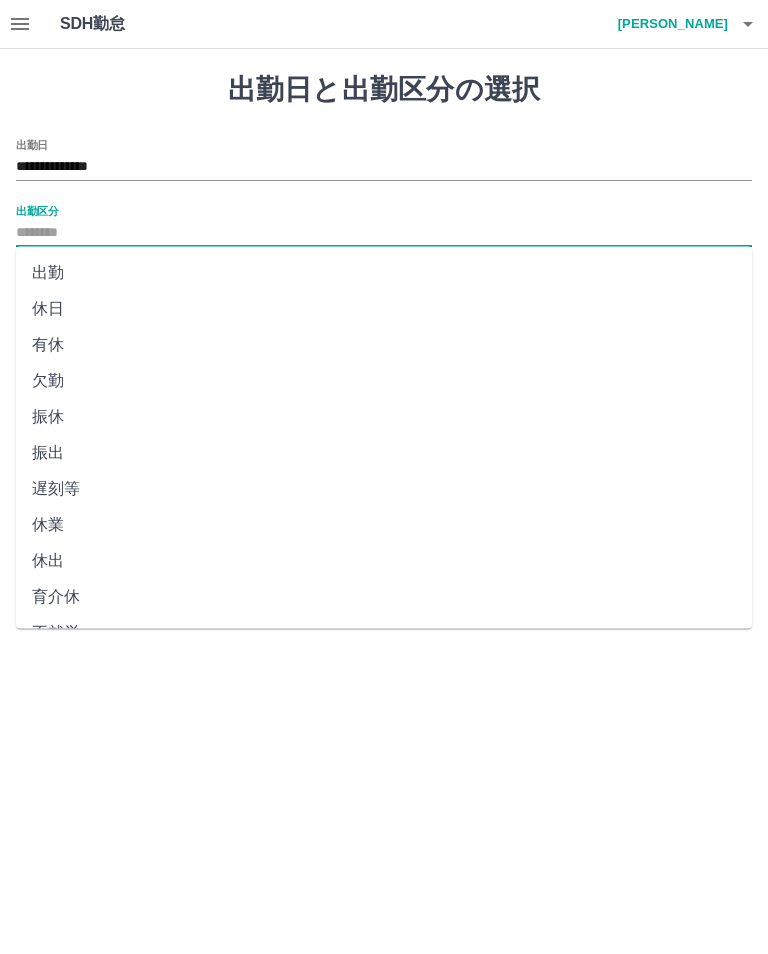 click on "出勤" at bounding box center [384, 273] 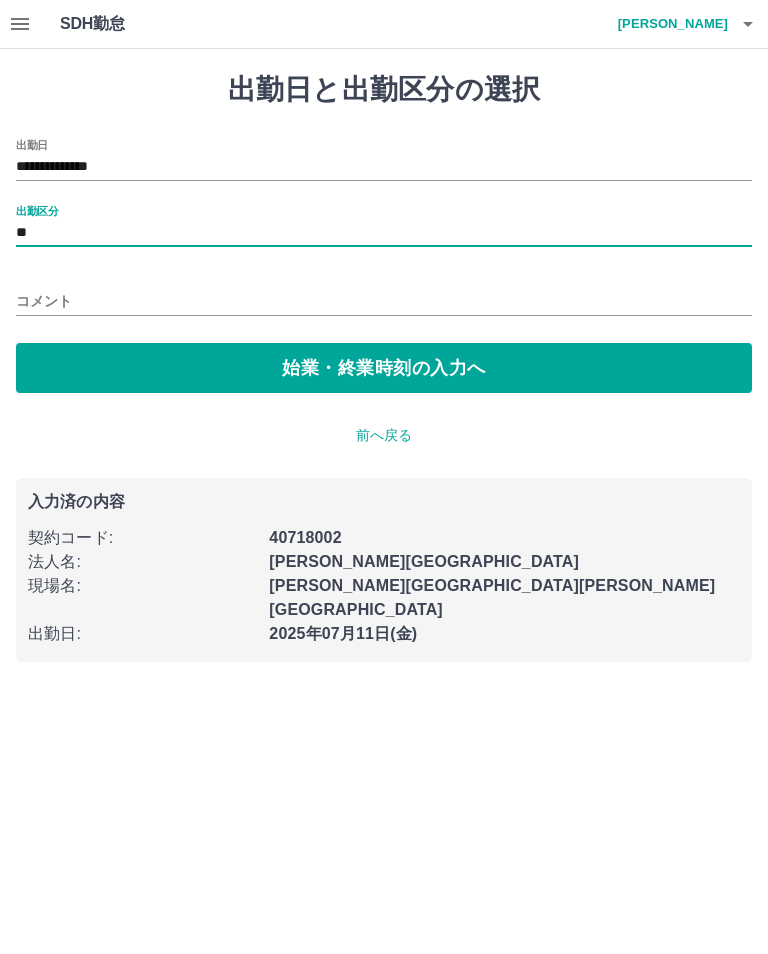 click on "コメント" at bounding box center [384, 301] 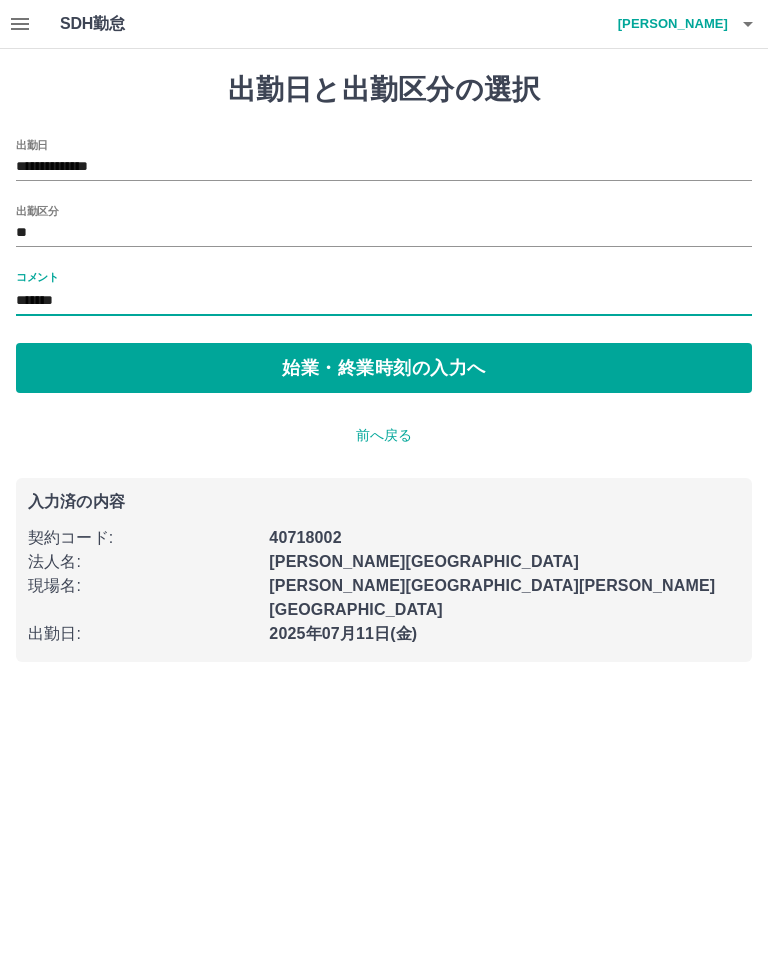click on "**********" at bounding box center (384, 367) 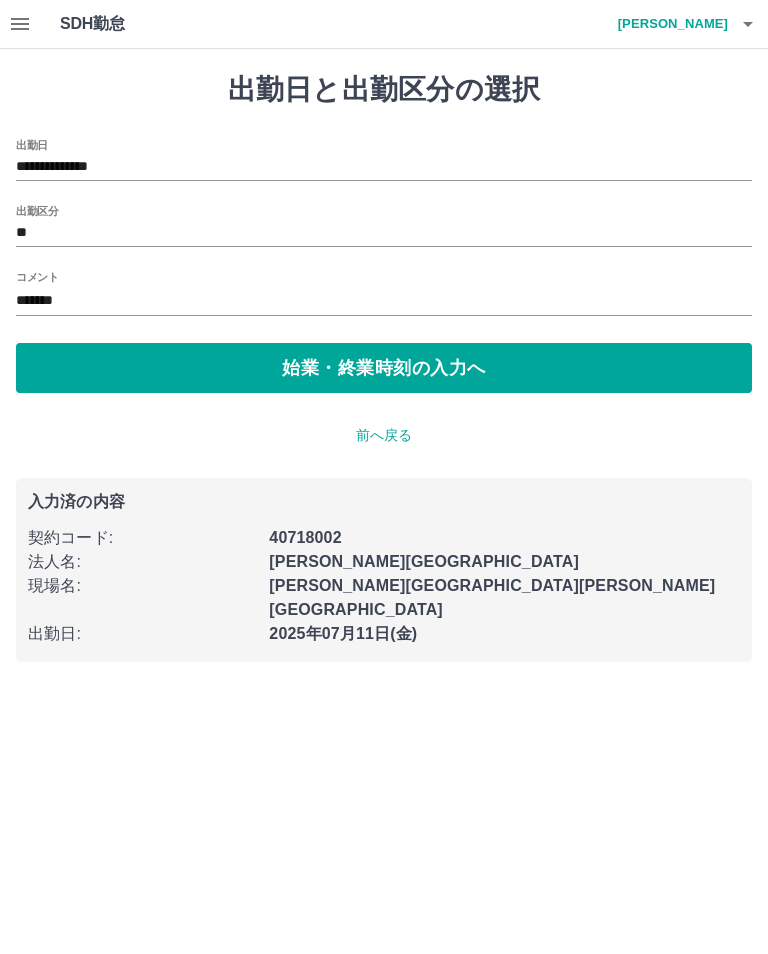 click on "*******" at bounding box center (384, 301) 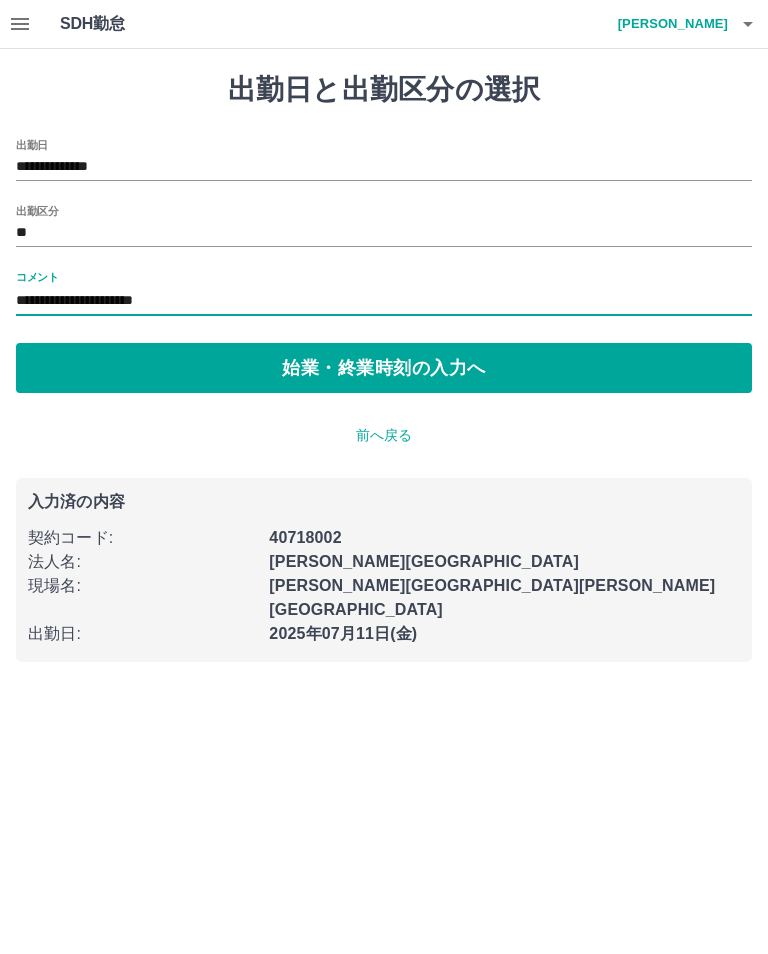 type on "**********" 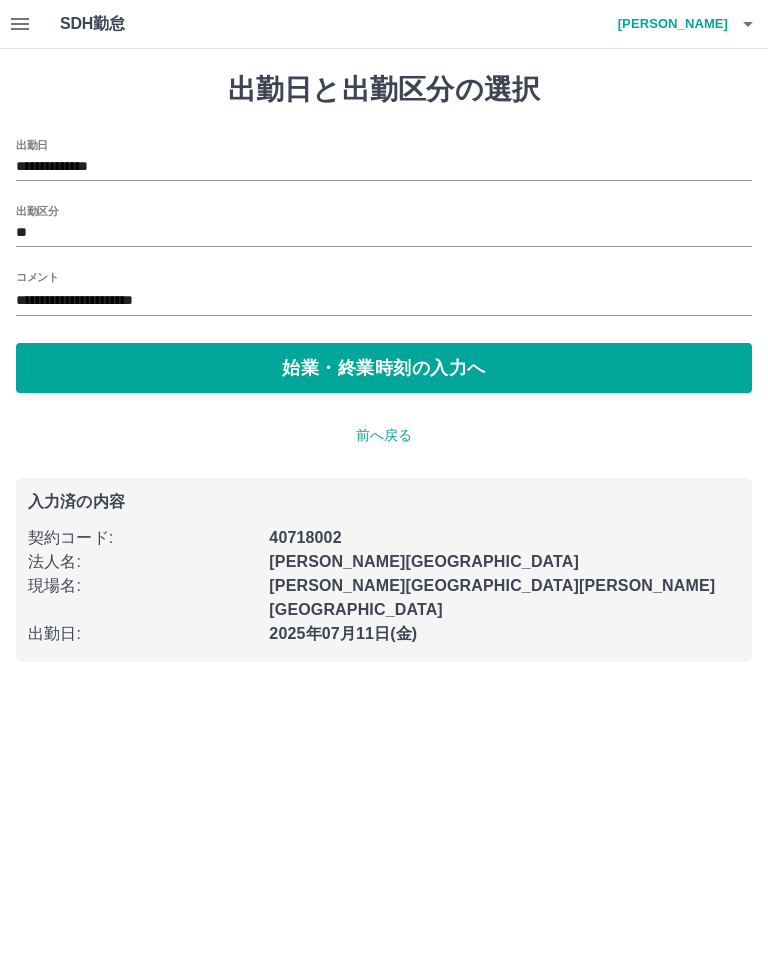 click on "始業・終業時刻の入力へ" at bounding box center [384, 368] 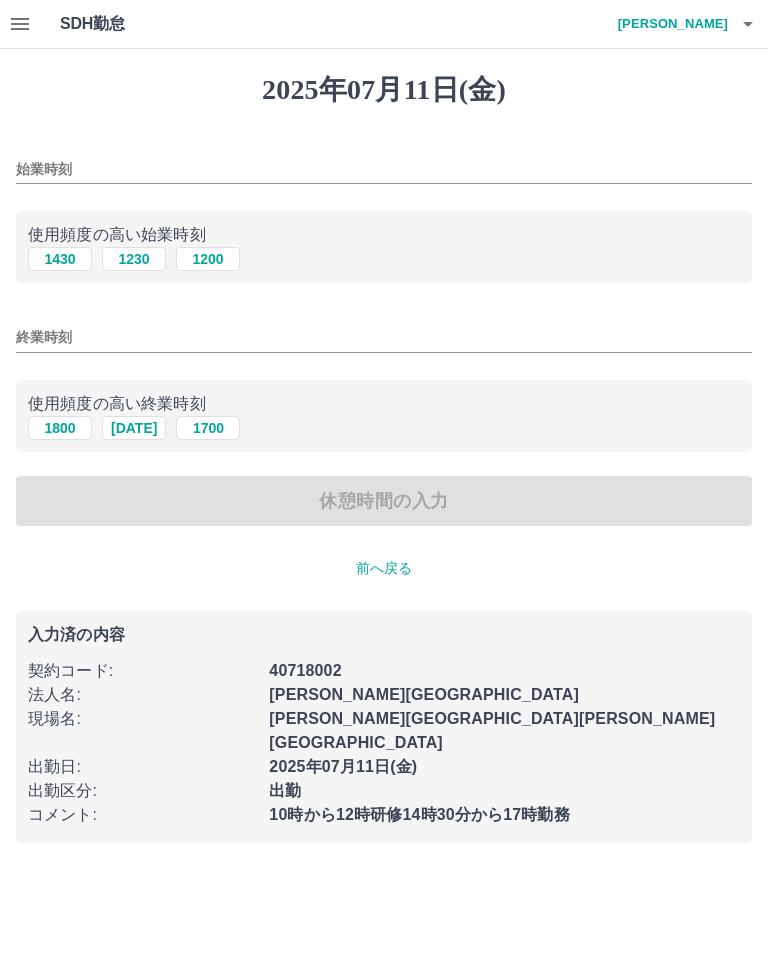 click on "始業時刻" at bounding box center (384, 169) 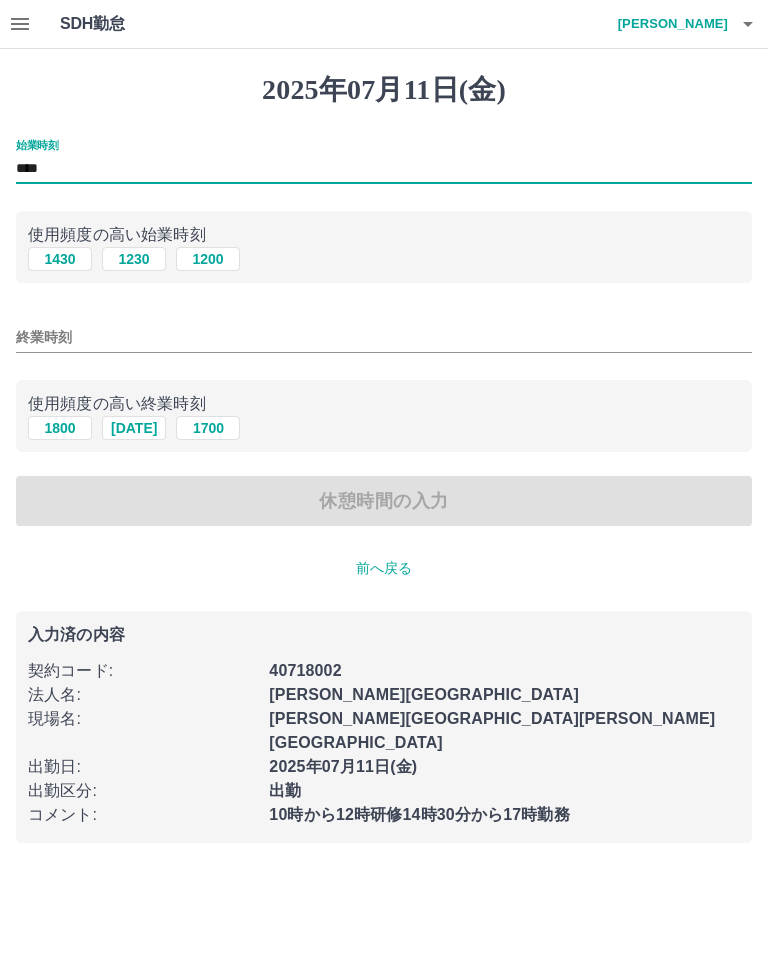 type on "****" 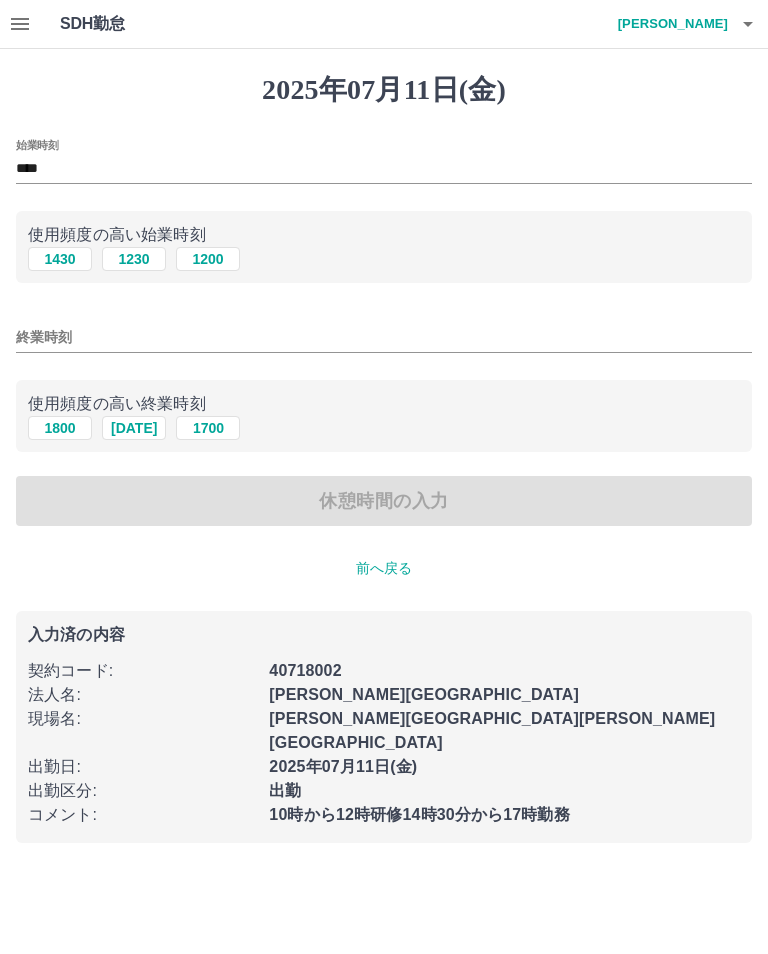 click on "終業時刻" at bounding box center (384, 337) 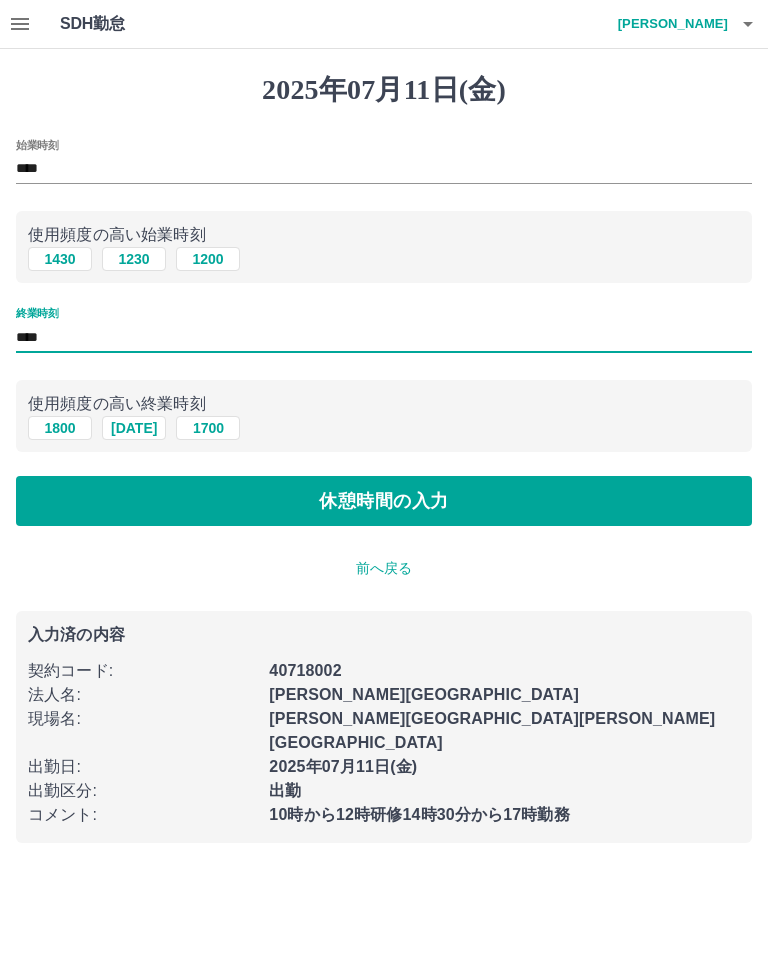 type on "****" 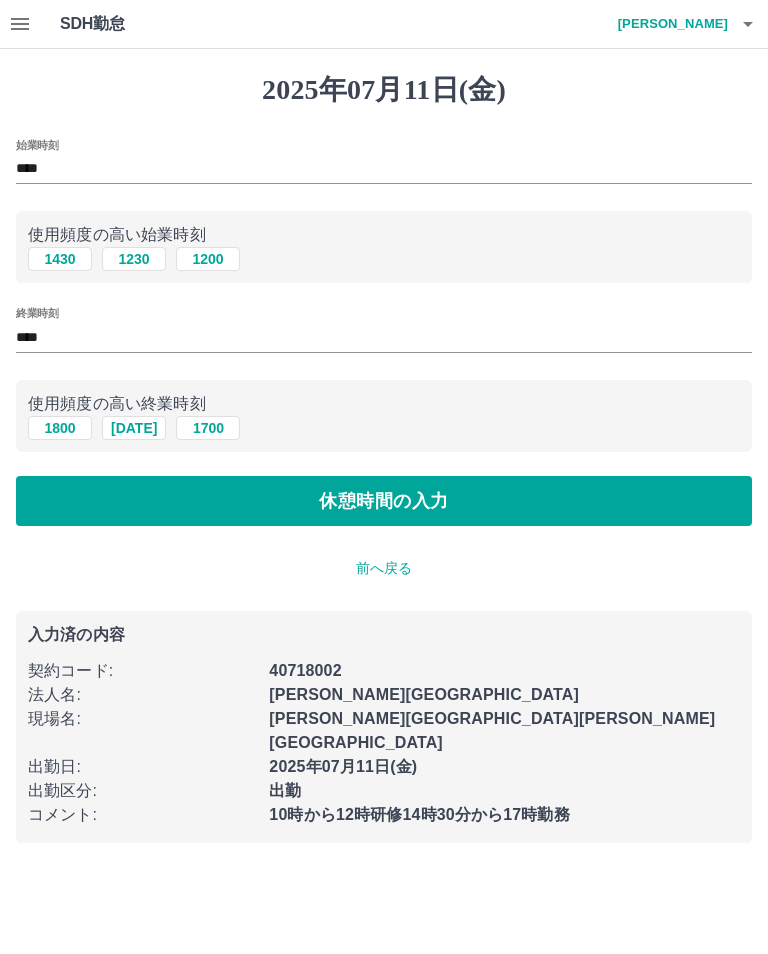 click on "休憩時間の入力" at bounding box center (384, 501) 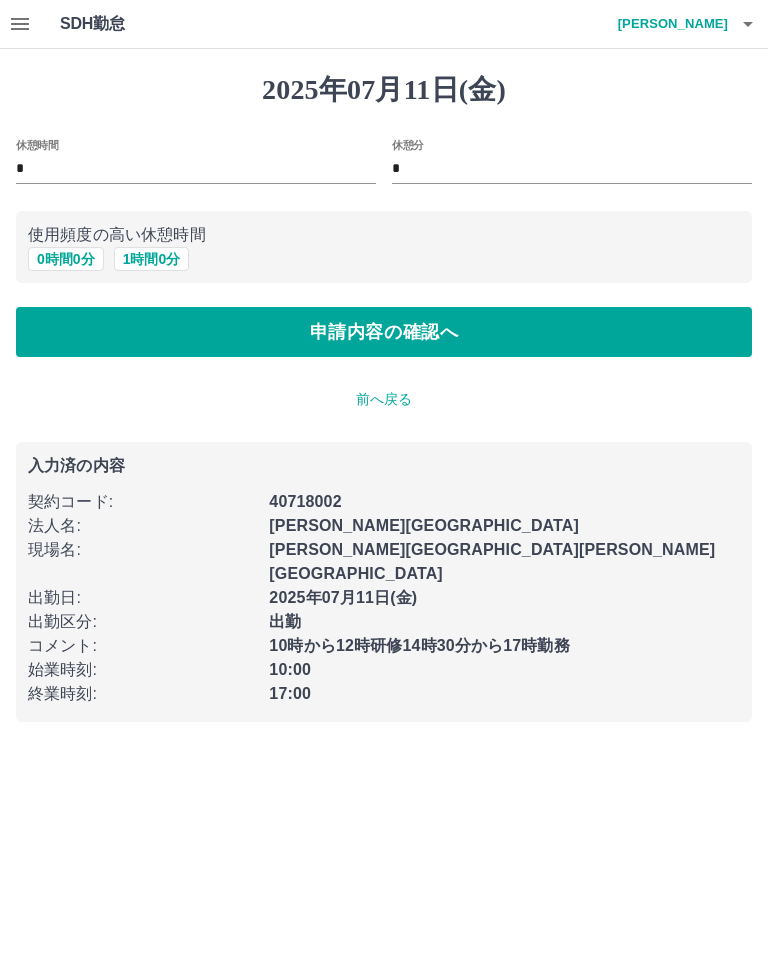 click on "*" at bounding box center (196, 169) 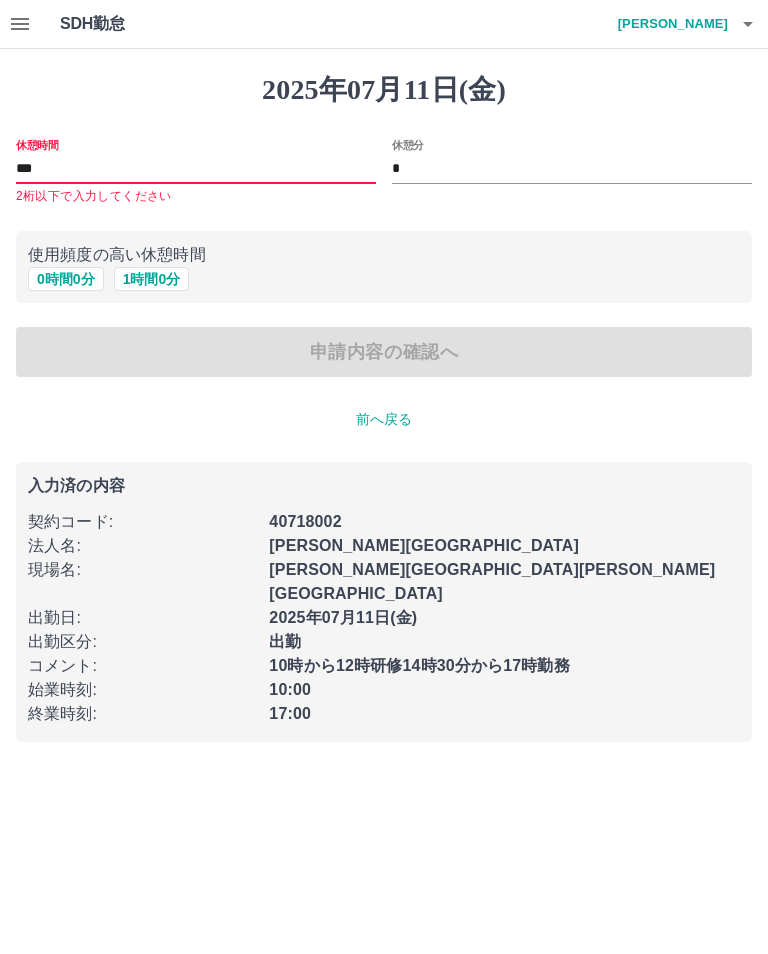 click on "***" at bounding box center (196, 169) 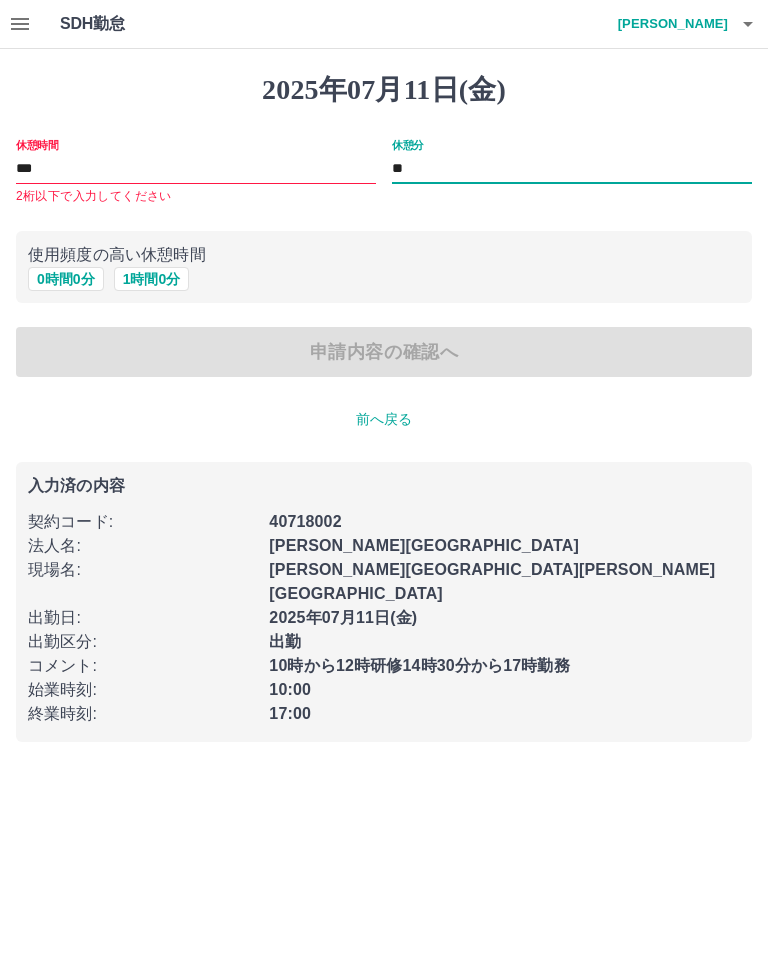 type on "**" 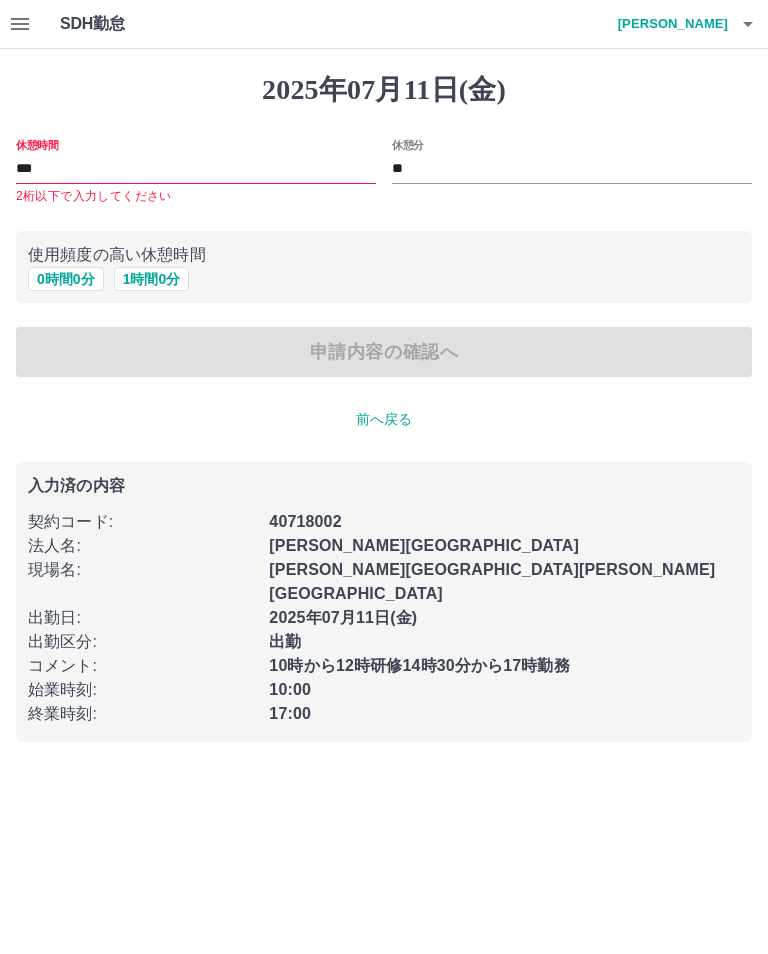 click on "***" at bounding box center [196, 169] 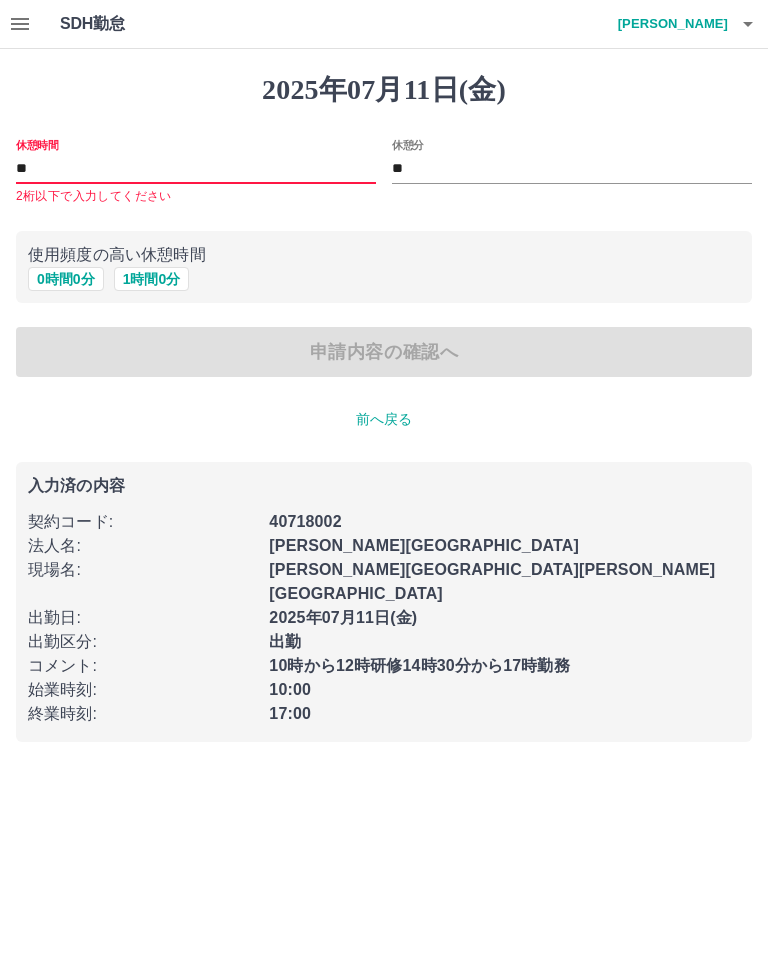 type on "*" 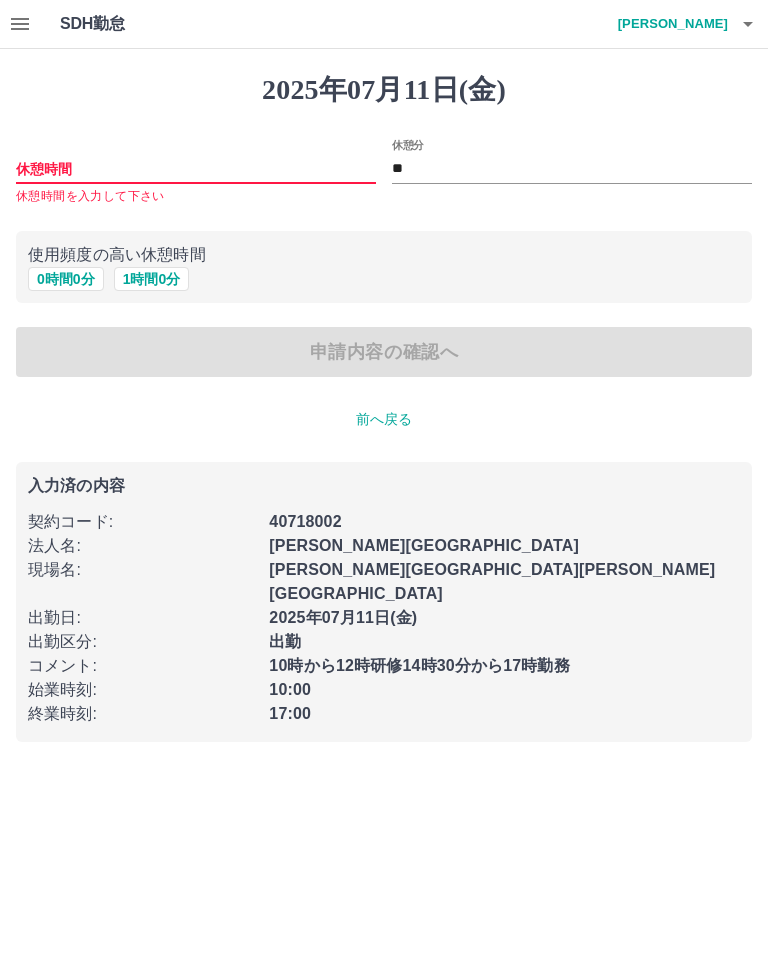 click on "休憩時間" at bounding box center (196, 169) 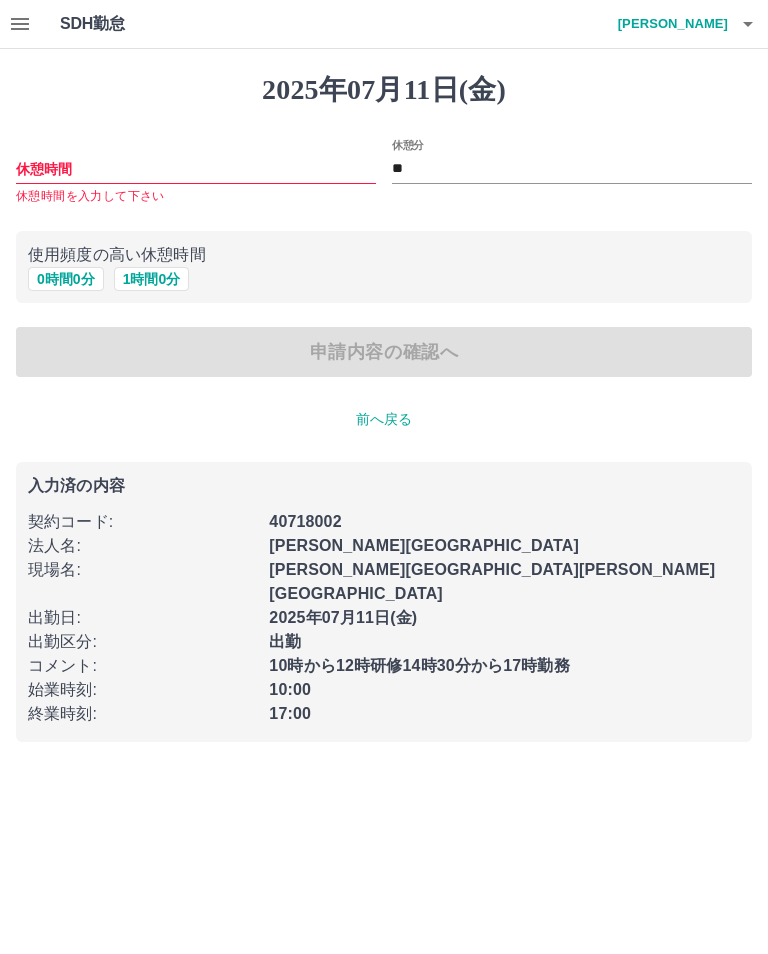 click on "休憩時間" at bounding box center [196, 169] 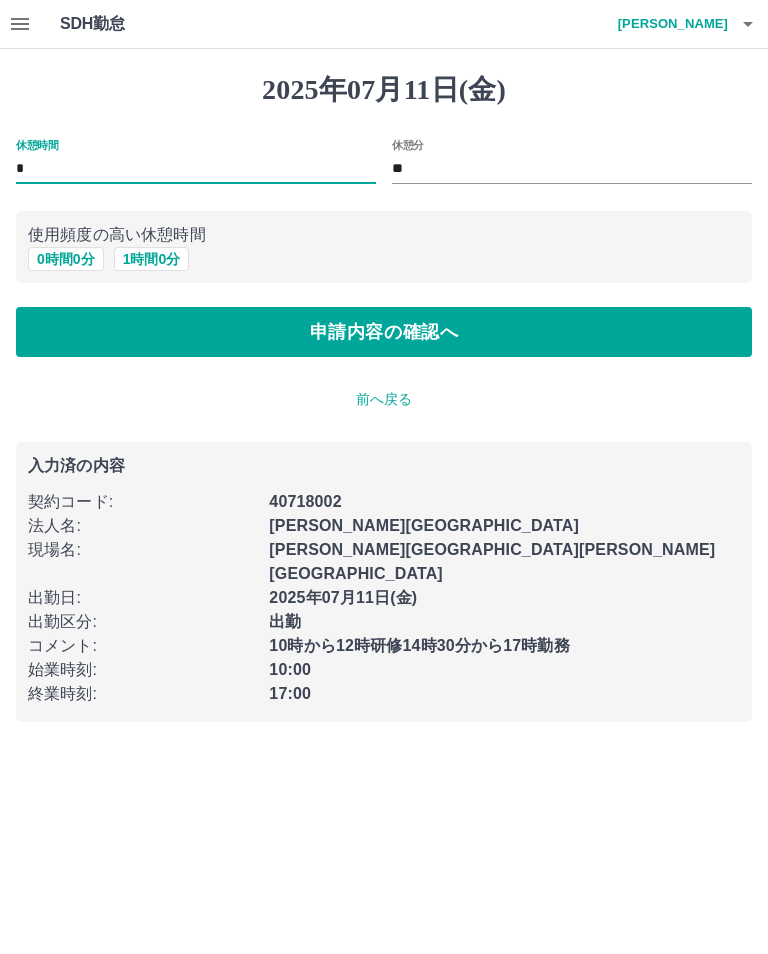type on "*" 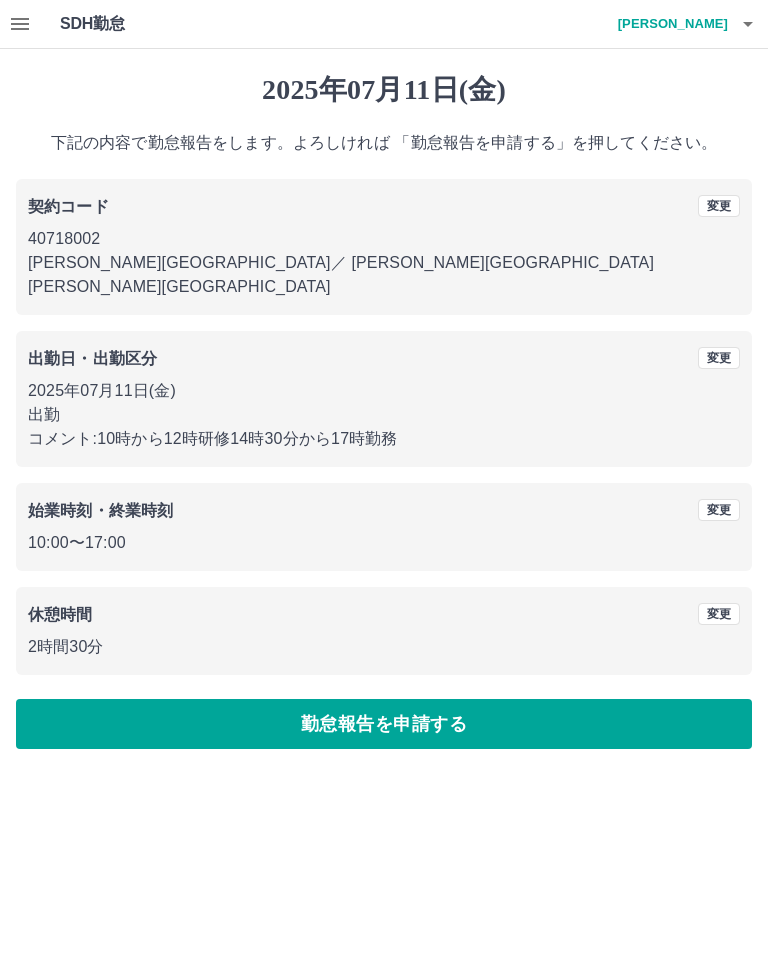 click on "勤怠報告を申請する" at bounding box center (384, 724) 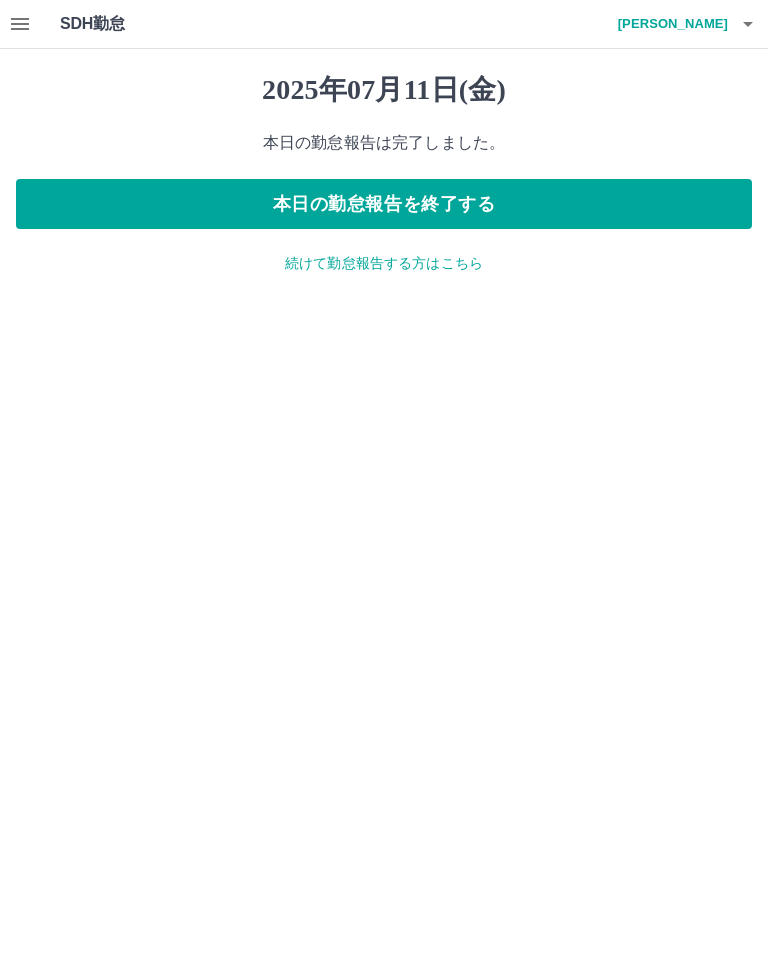 click on "本日の勤怠報告を終了する" at bounding box center [384, 204] 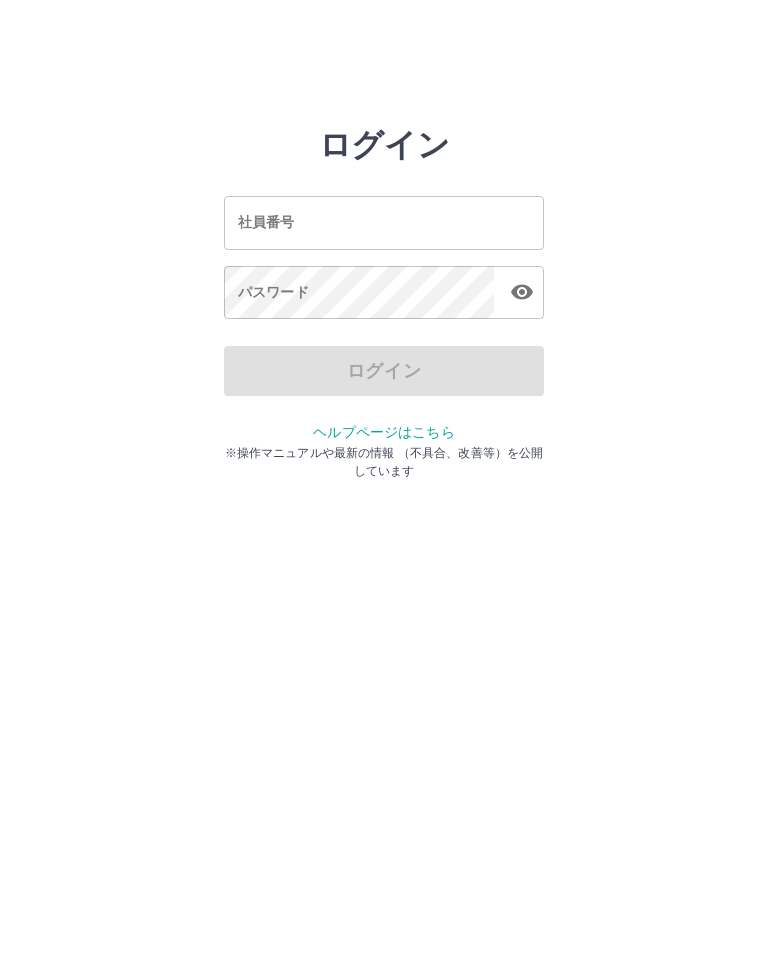 scroll, scrollTop: 0, scrollLeft: 0, axis: both 